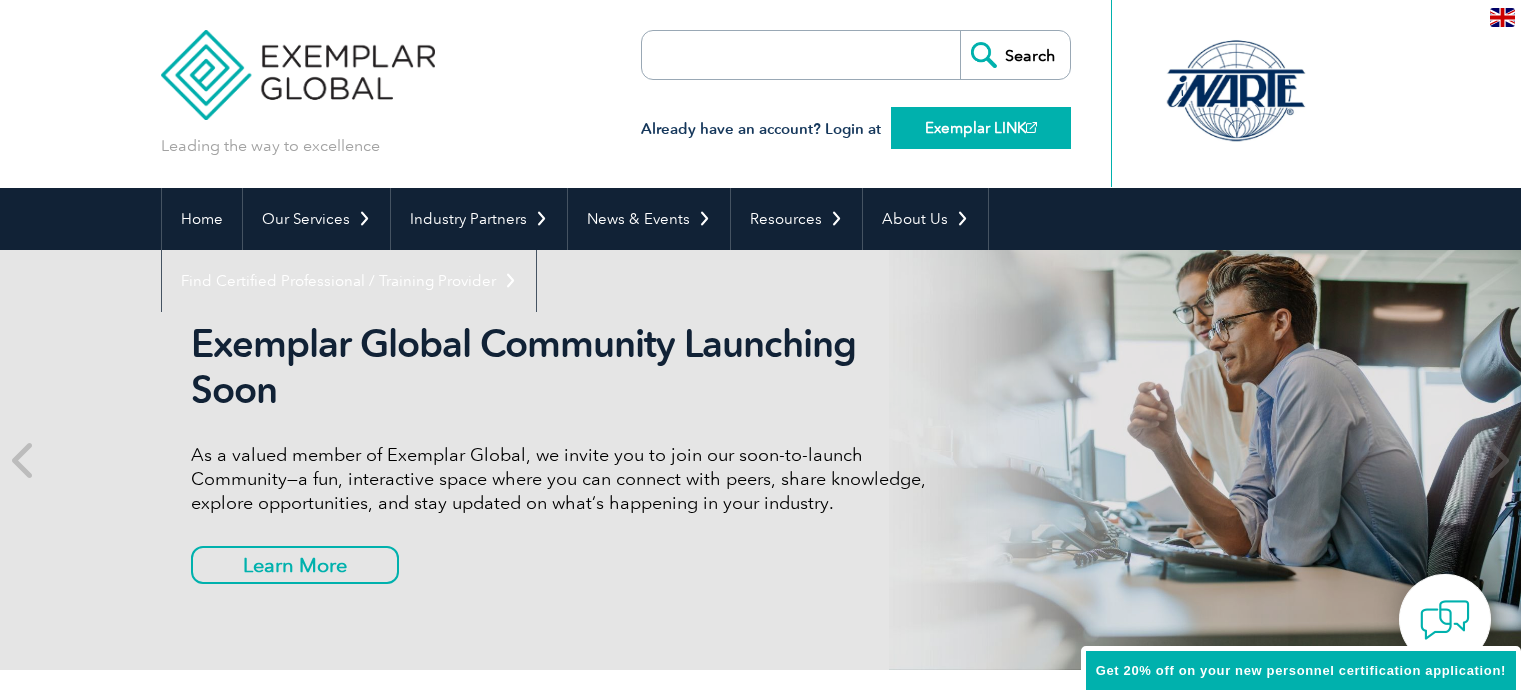 scroll, scrollTop: 0, scrollLeft: 0, axis: both 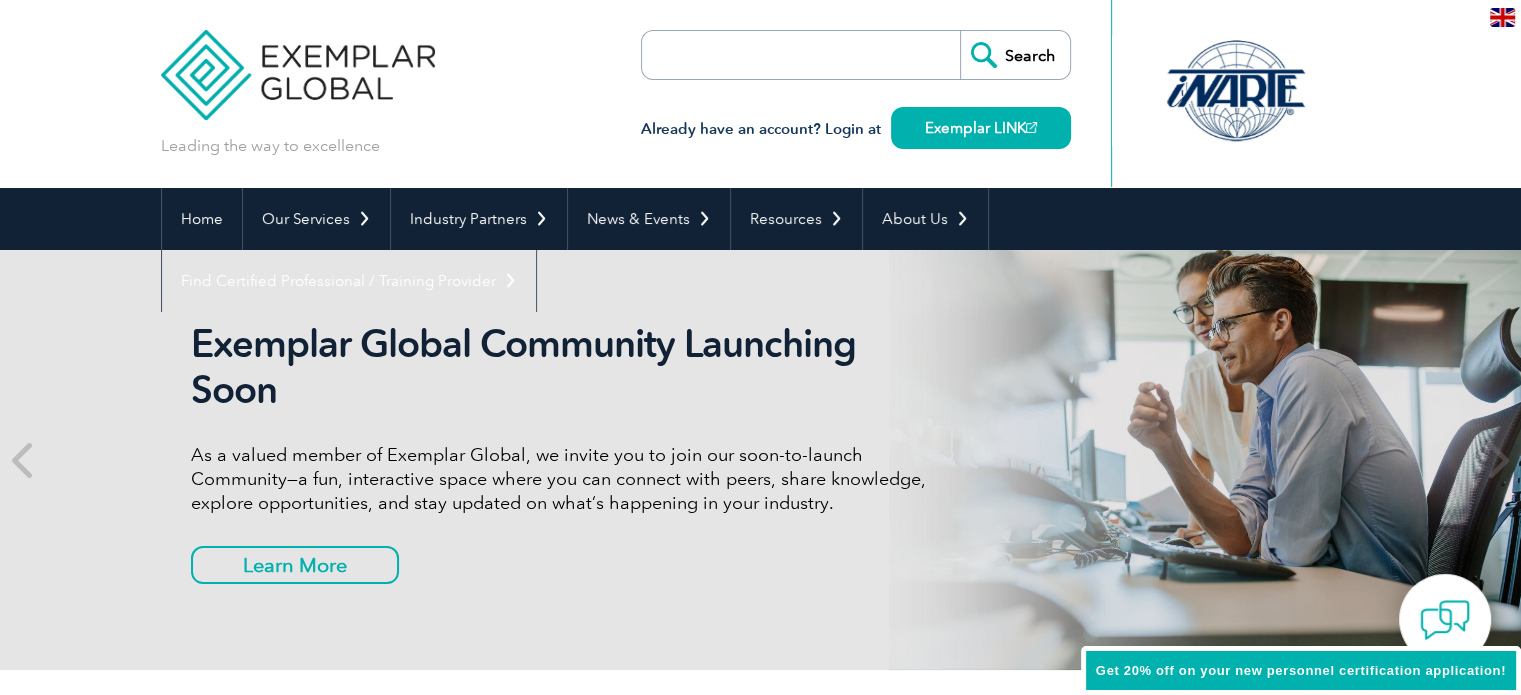 click at bounding box center (757, 55) 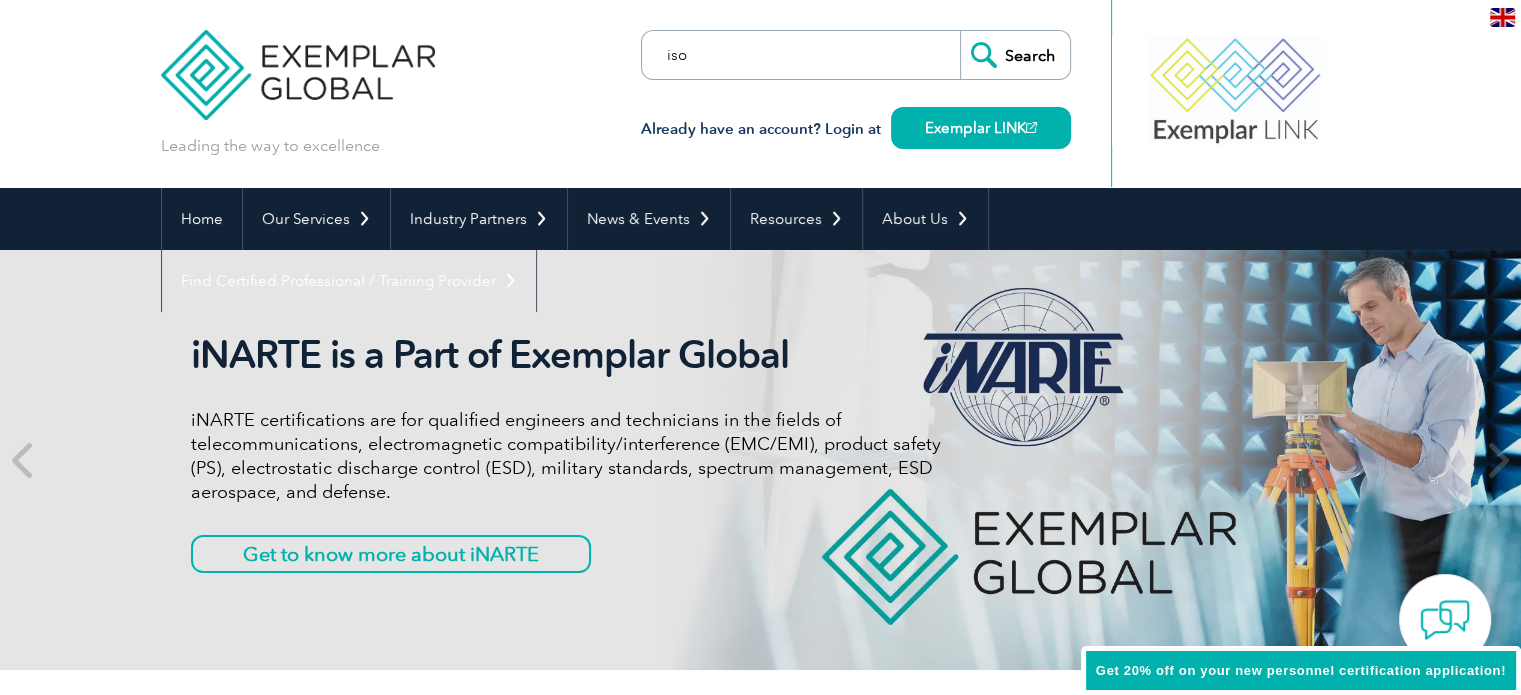 type on "iso" 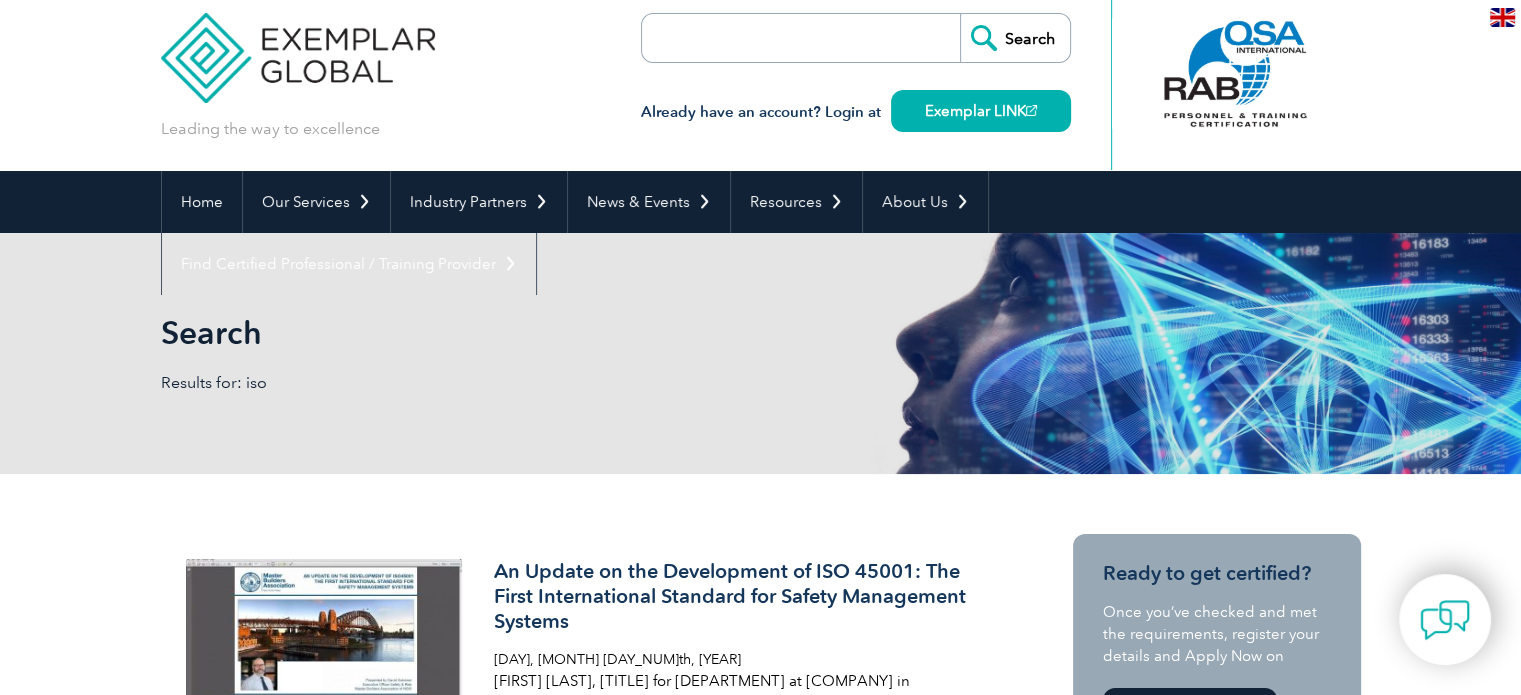 scroll, scrollTop: 0, scrollLeft: 0, axis: both 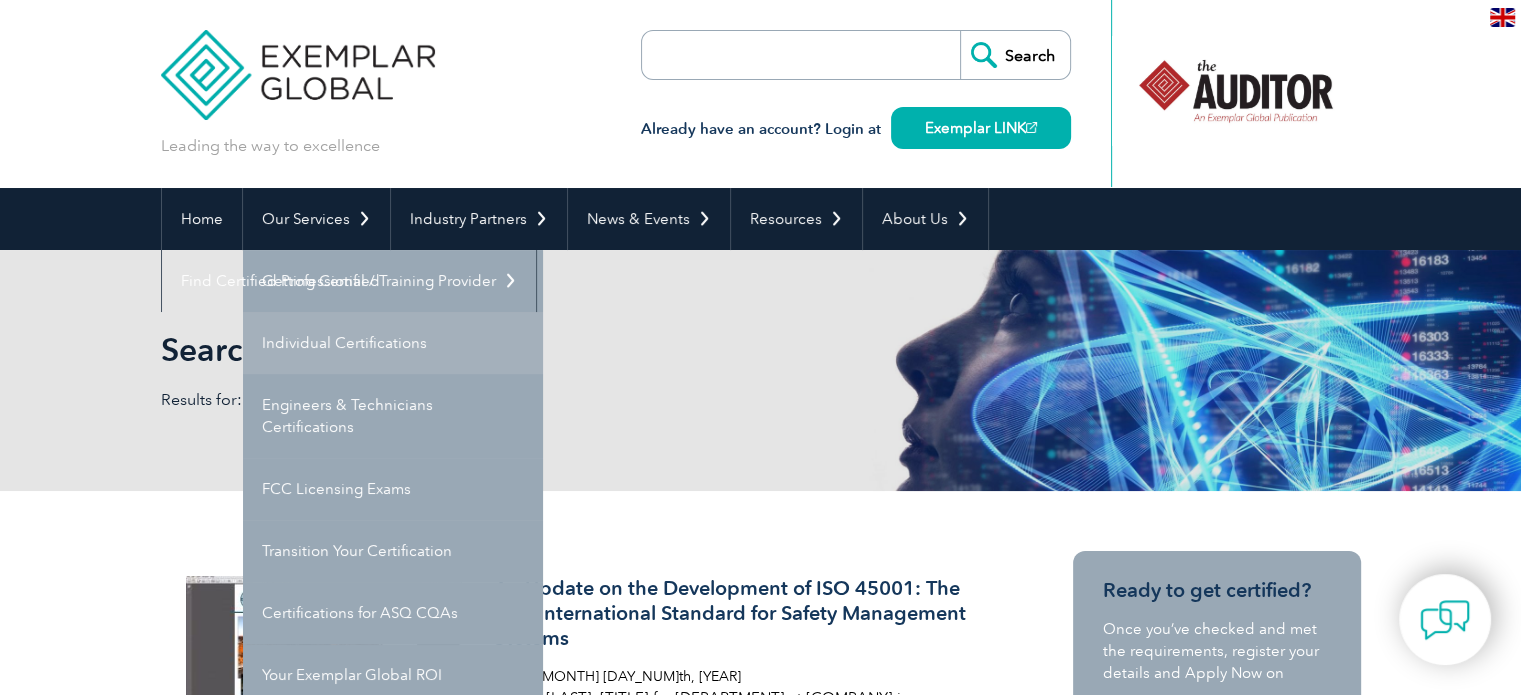 click on "Individual Certifications" at bounding box center [393, 343] 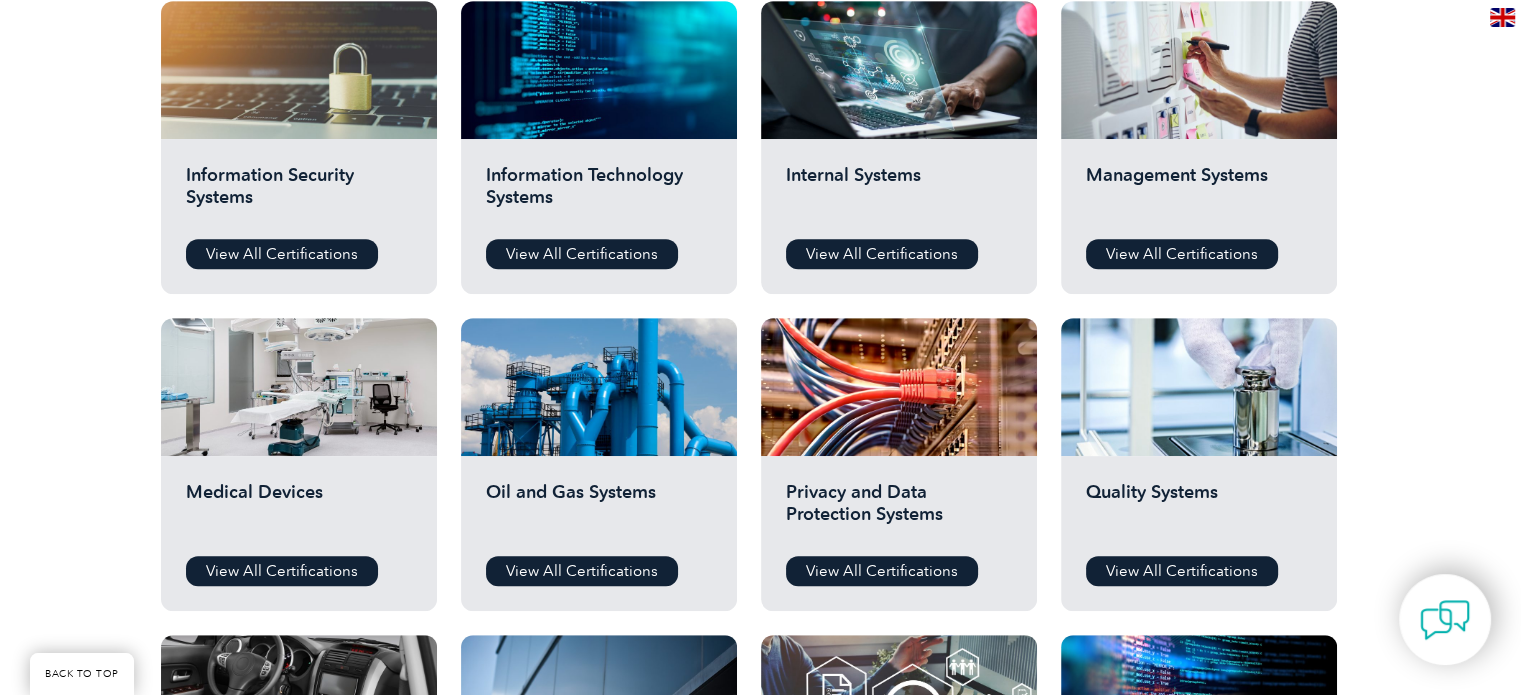 scroll, scrollTop: 1000, scrollLeft: 0, axis: vertical 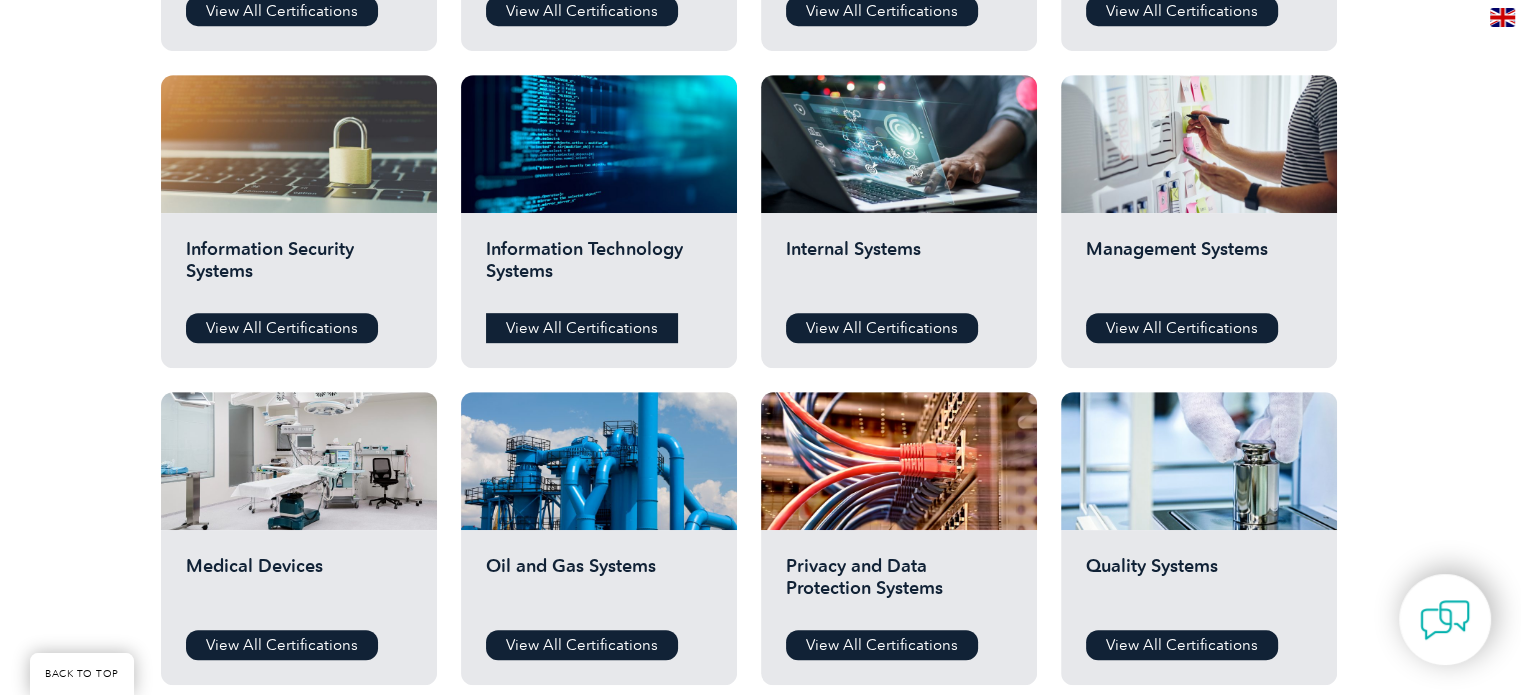 click on "View All Certifications" at bounding box center [582, 328] 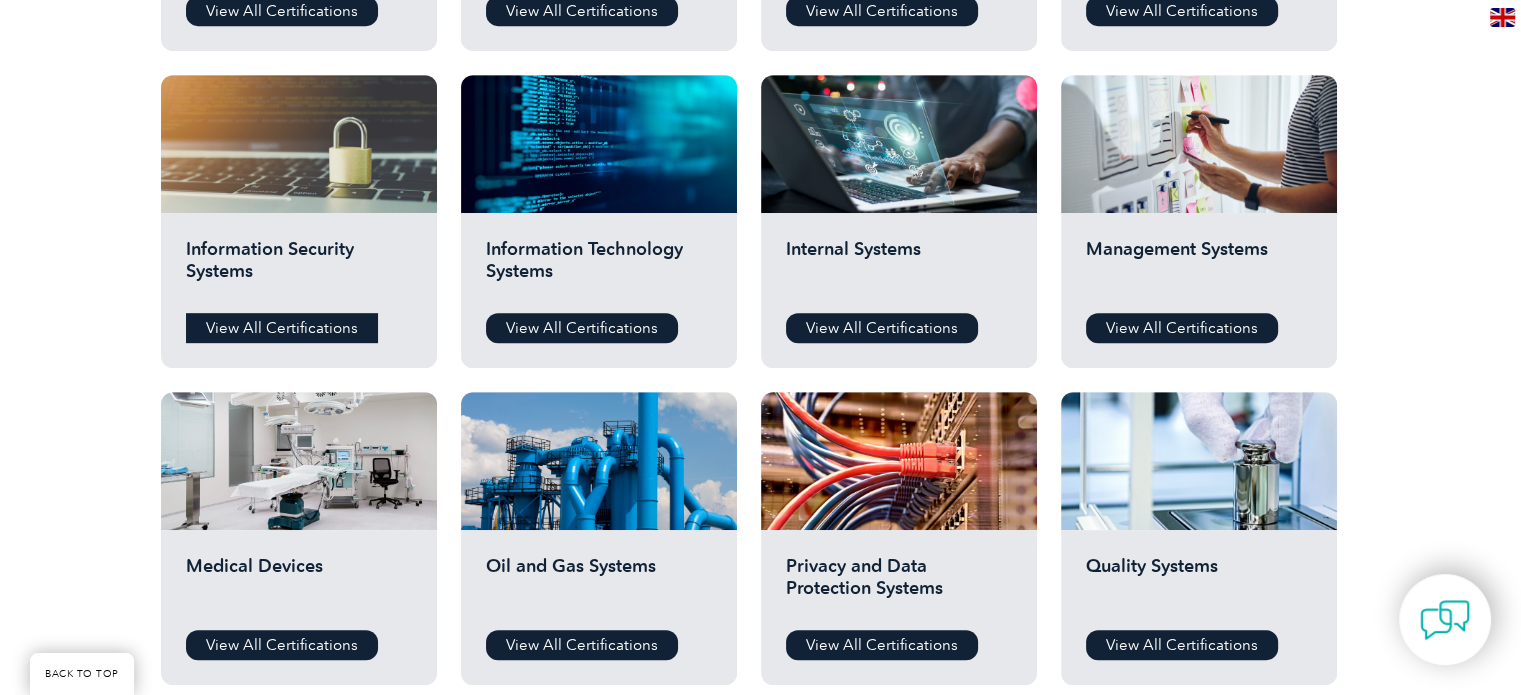 click on "View All Certifications" at bounding box center [282, 328] 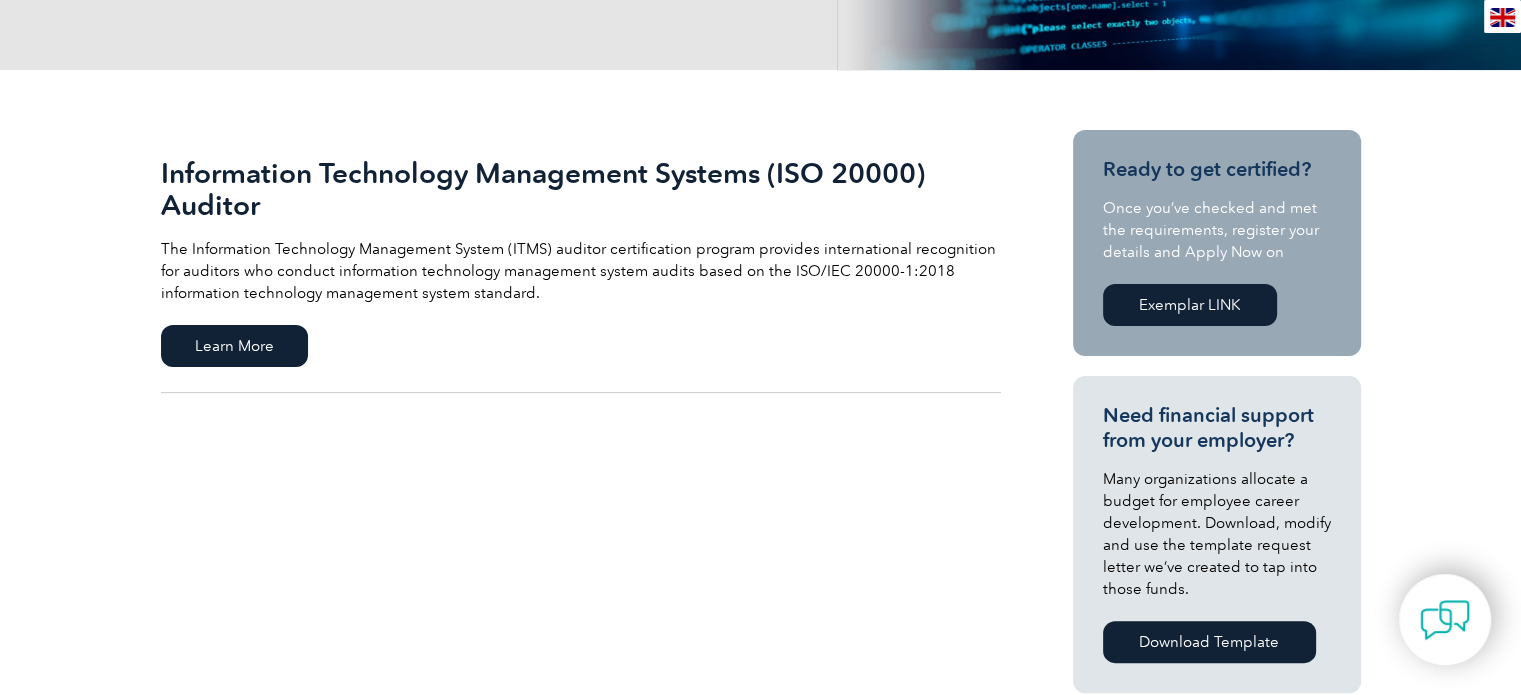 scroll, scrollTop: 400, scrollLeft: 0, axis: vertical 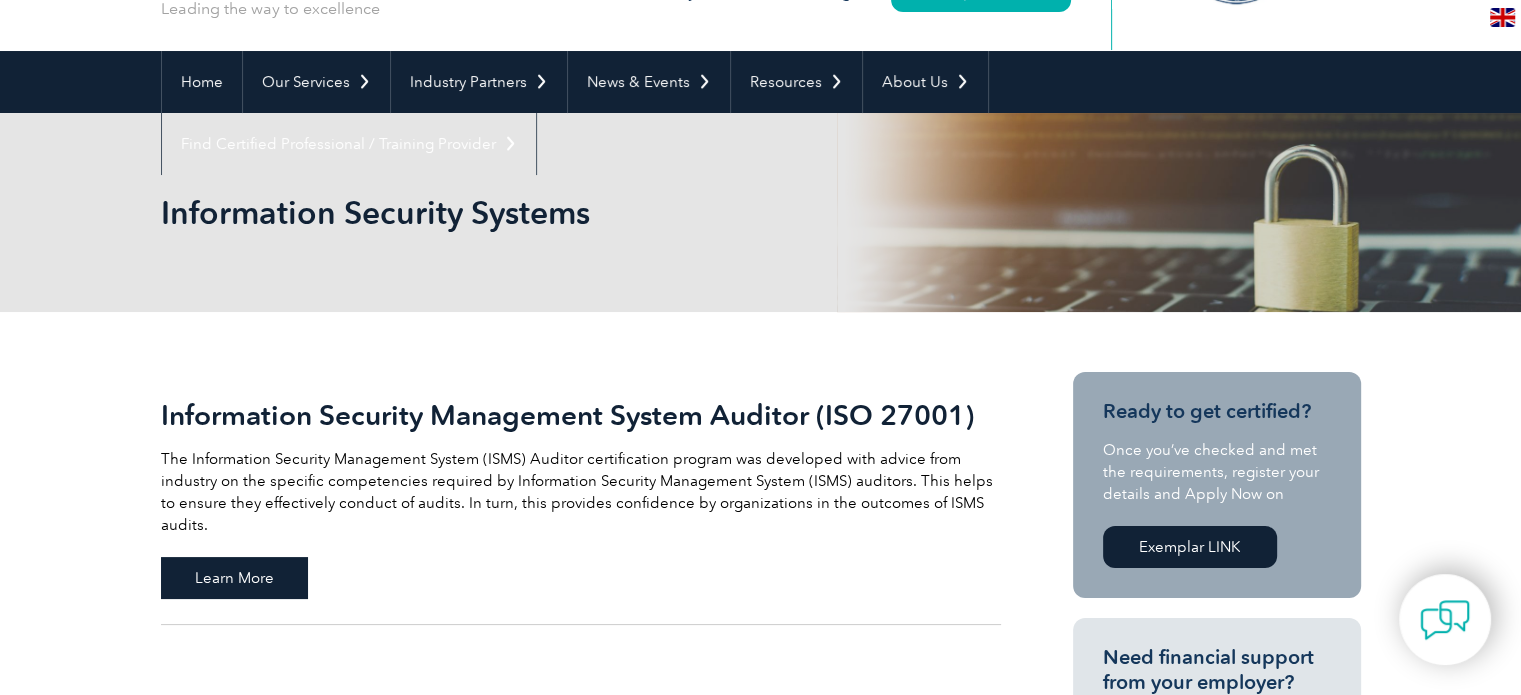 click on "Learn More" at bounding box center [234, 578] 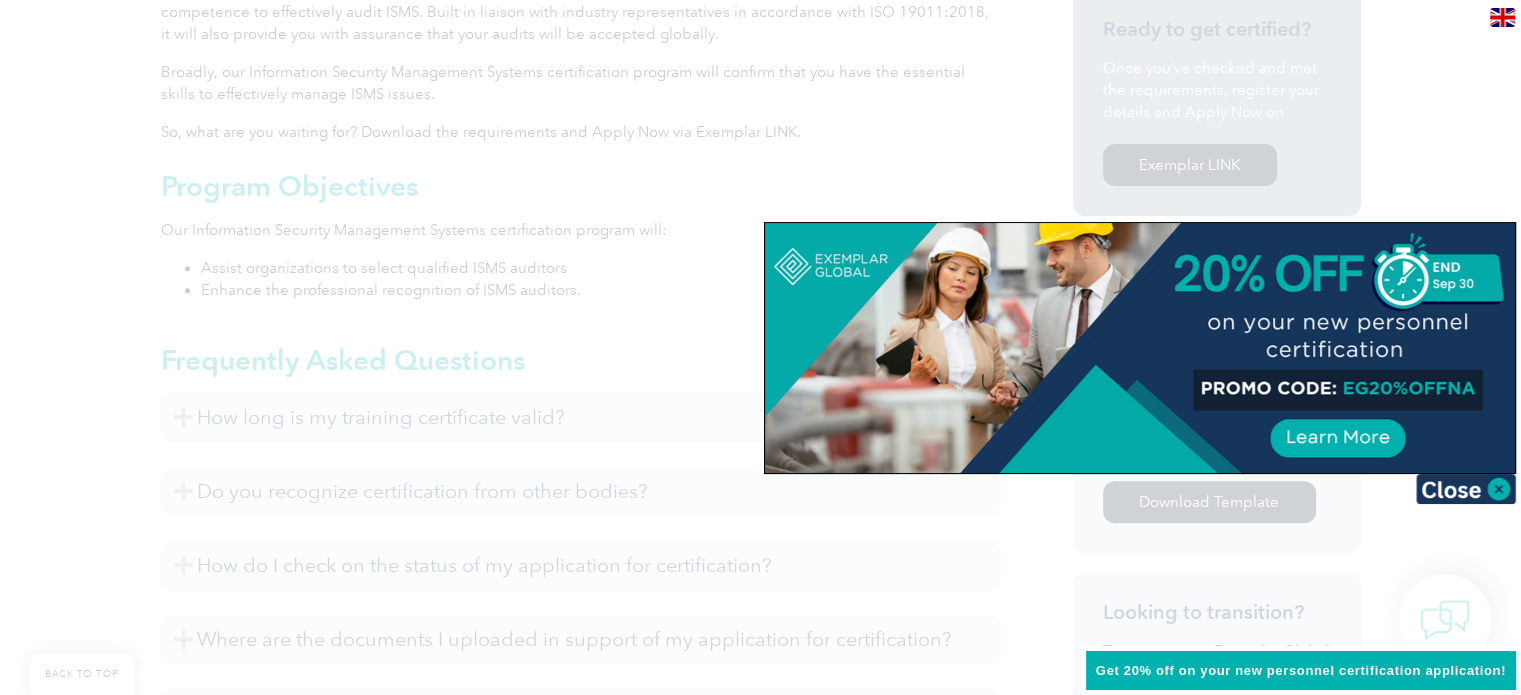scroll, scrollTop: 735, scrollLeft: 0, axis: vertical 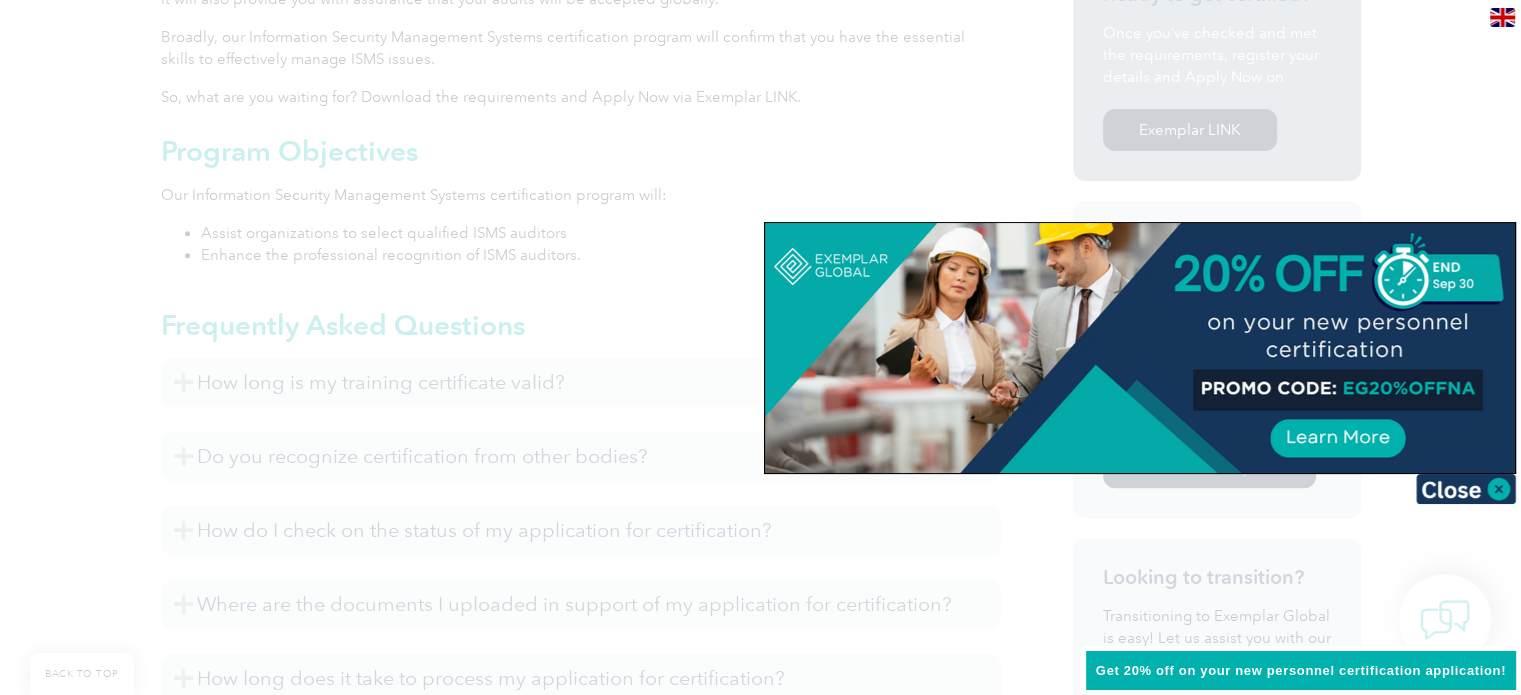 click at bounding box center [1140, 348] 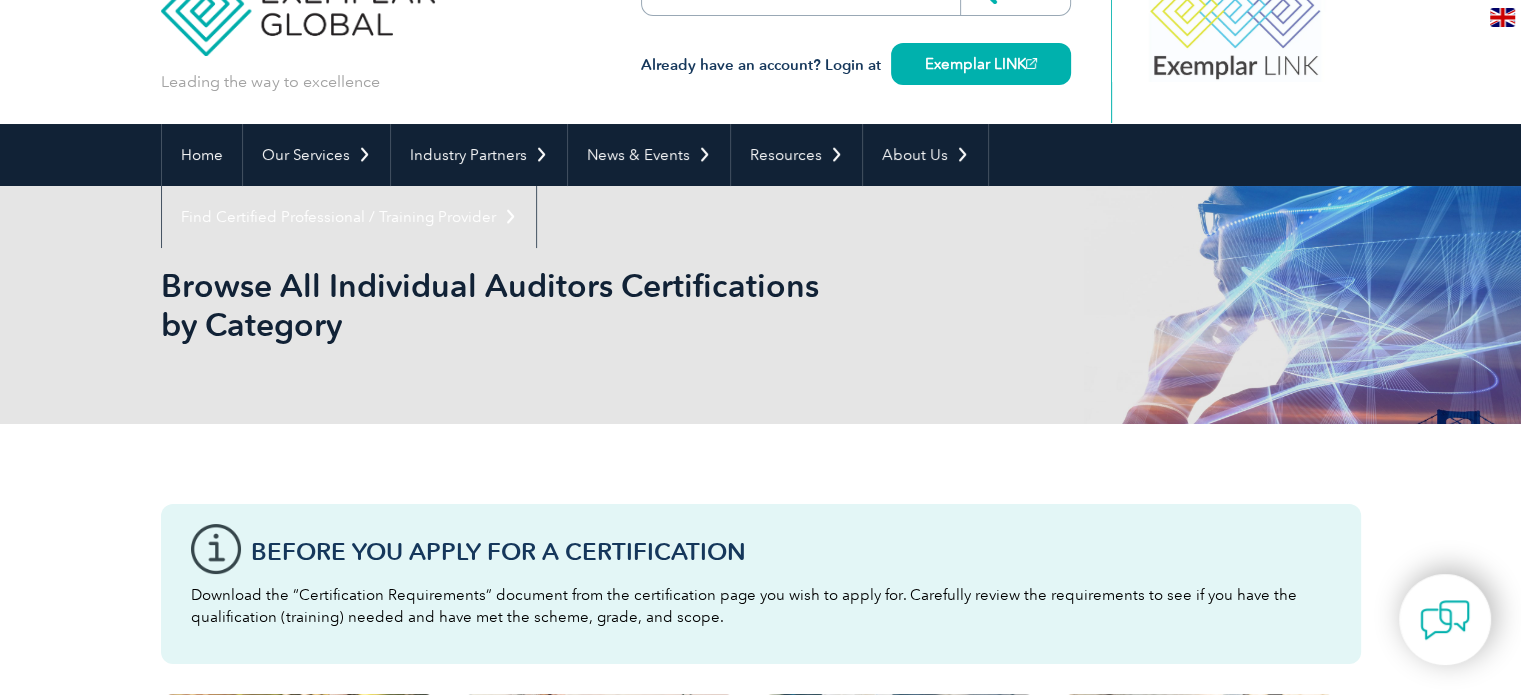 scroll, scrollTop: 0, scrollLeft: 0, axis: both 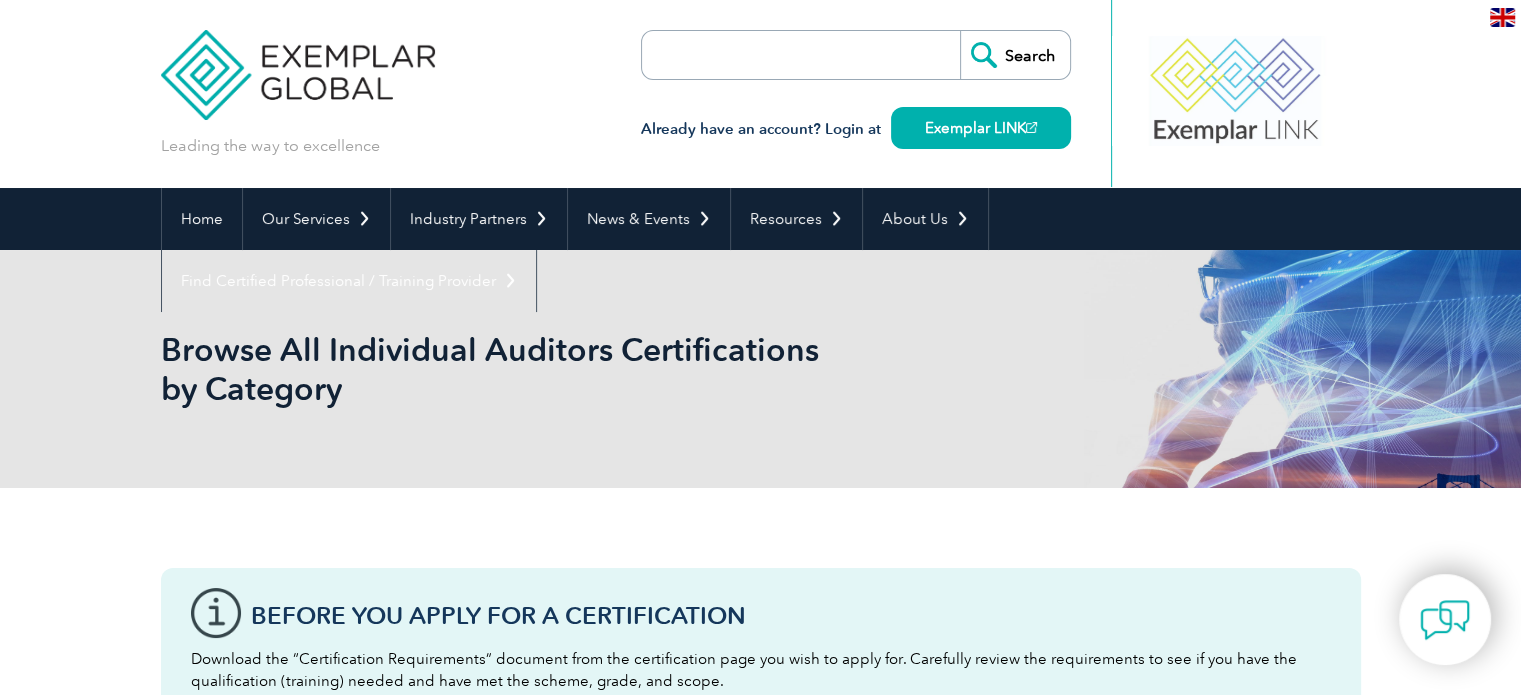 click at bounding box center [757, 55] 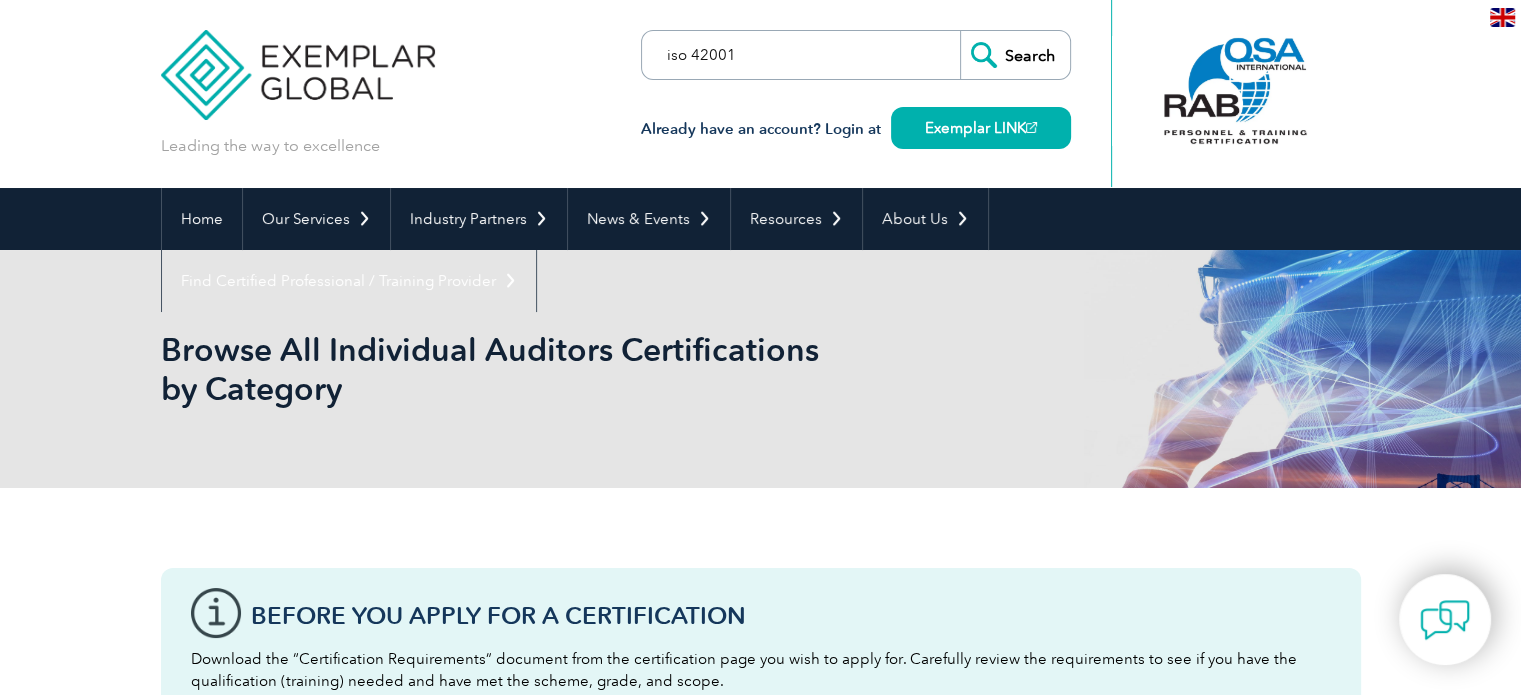 type on "iso 42001" 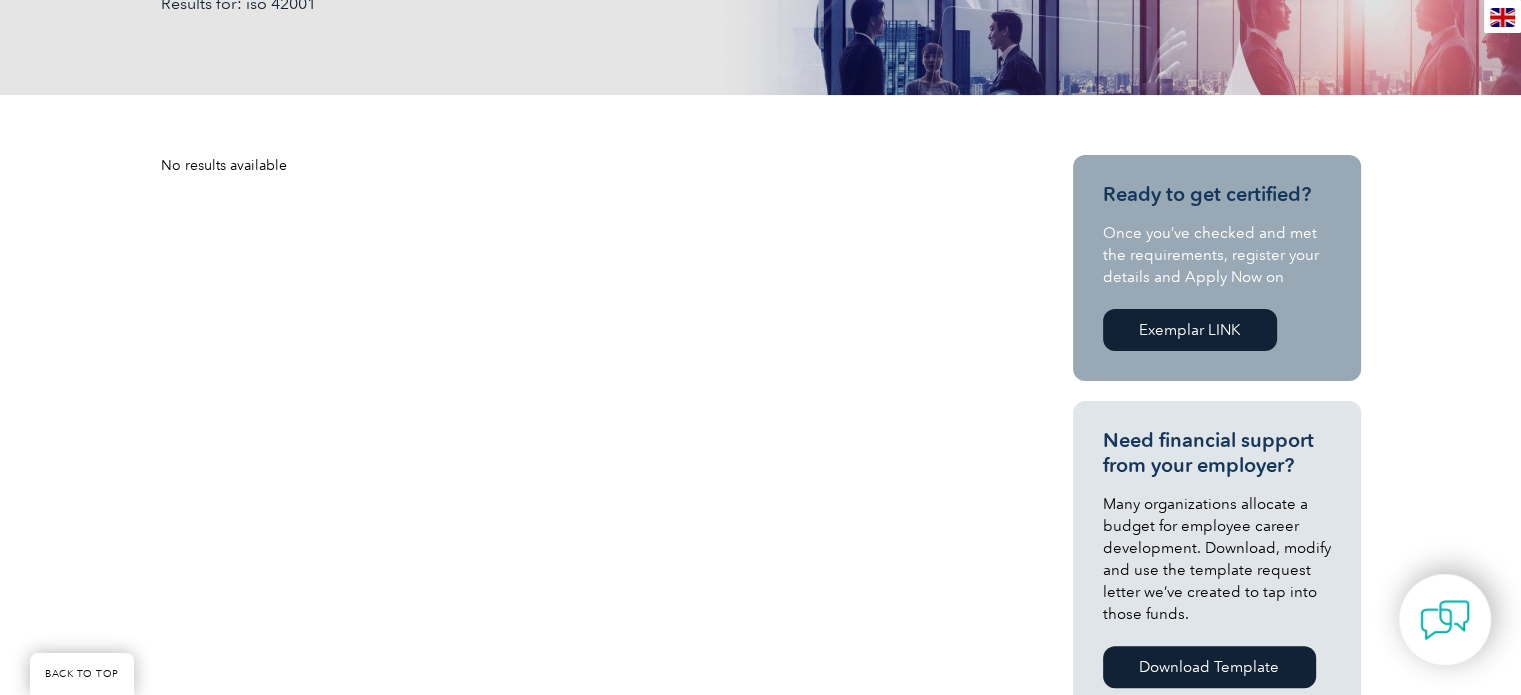 scroll, scrollTop: 400, scrollLeft: 0, axis: vertical 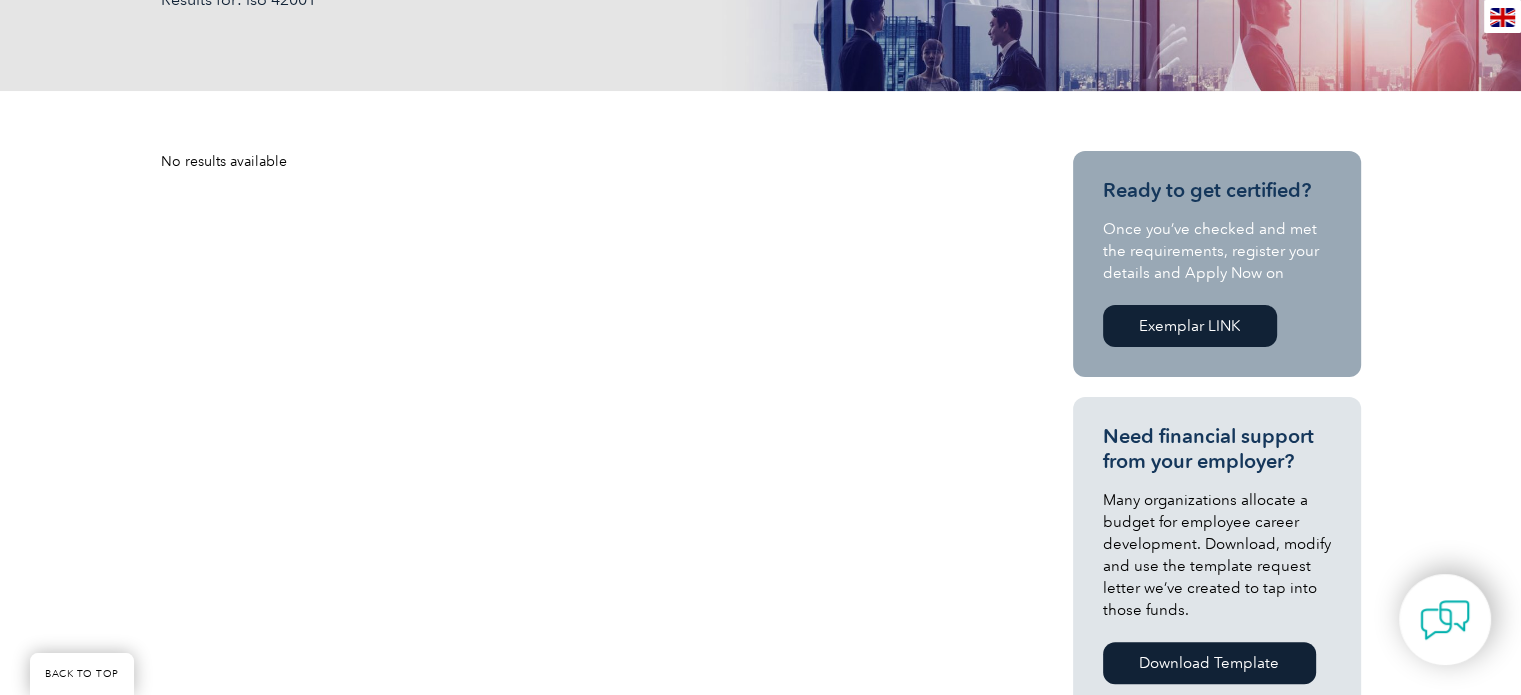 click on "Exemplar LINK" at bounding box center [1190, 326] 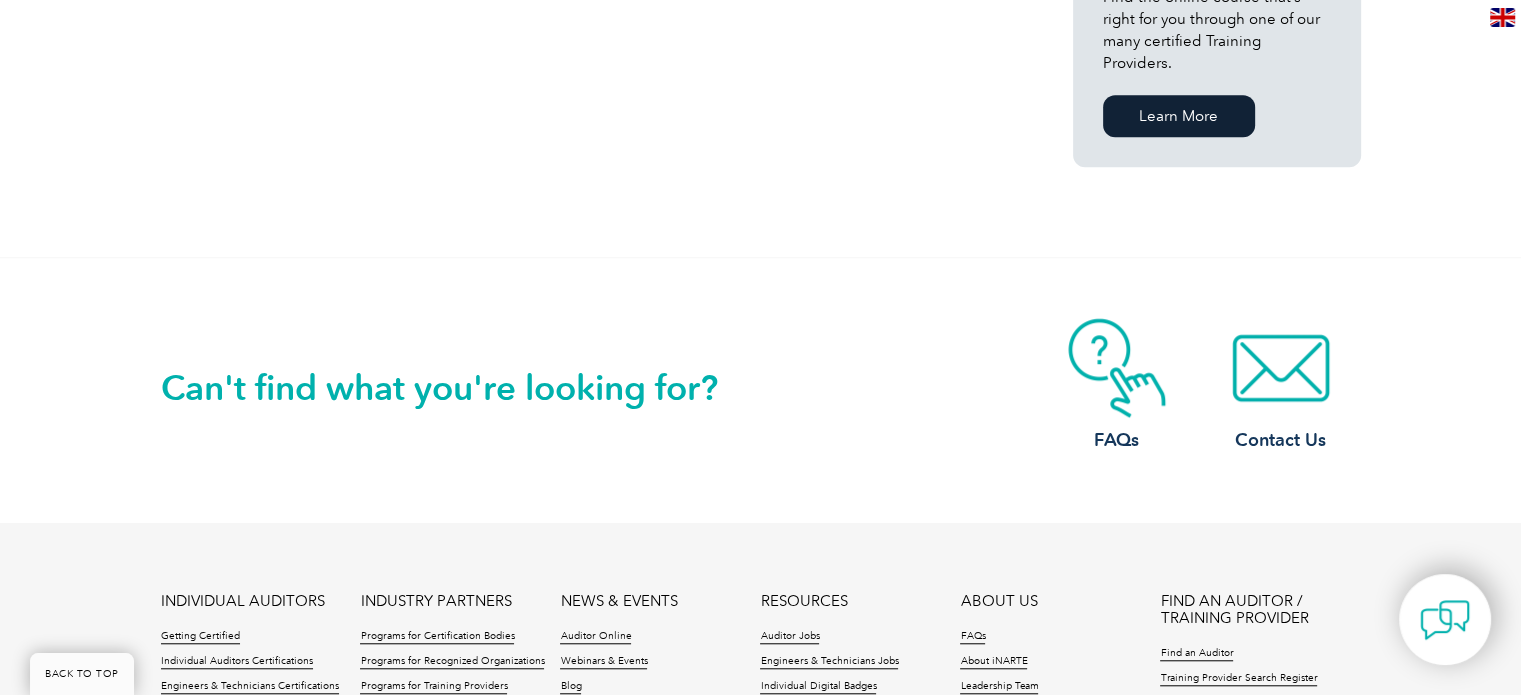 scroll, scrollTop: 1800, scrollLeft: 0, axis: vertical 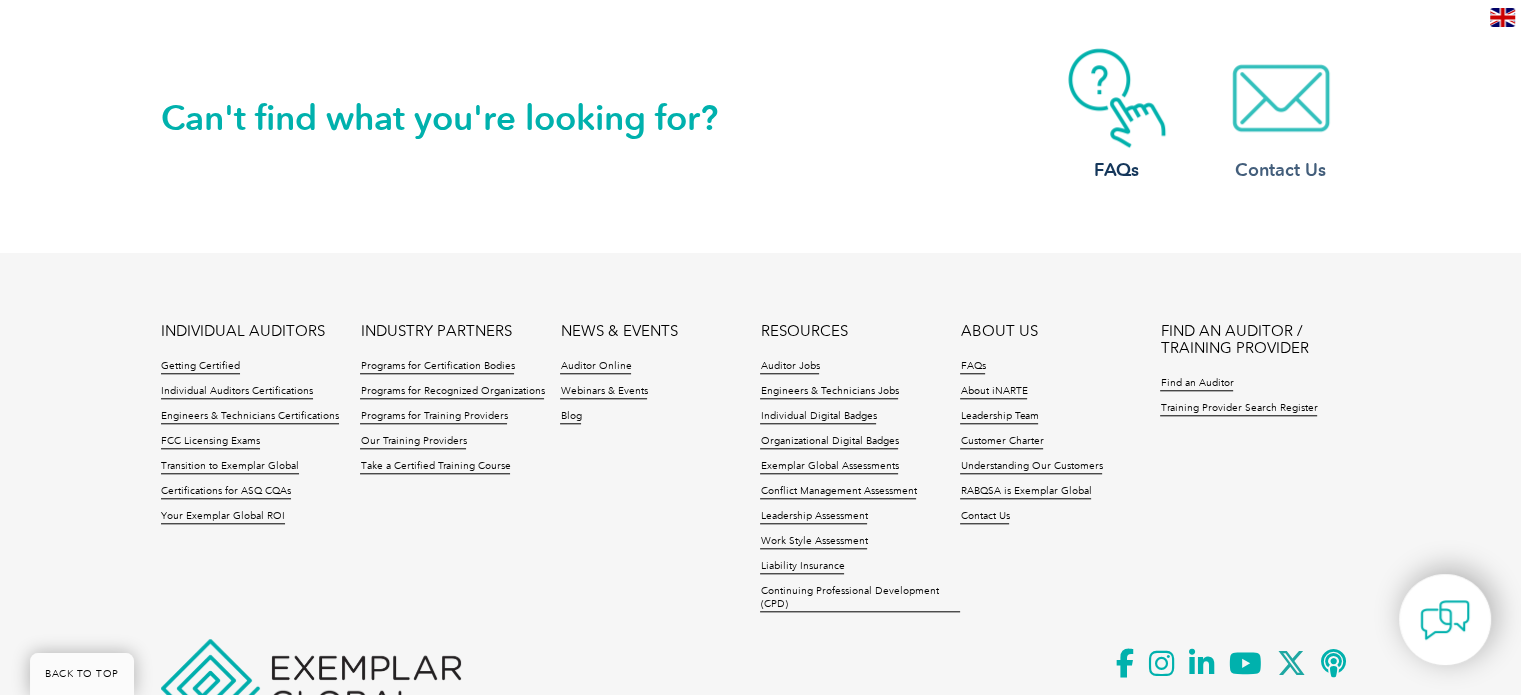click on "Contact Us" at bounding box center (1281, 115) 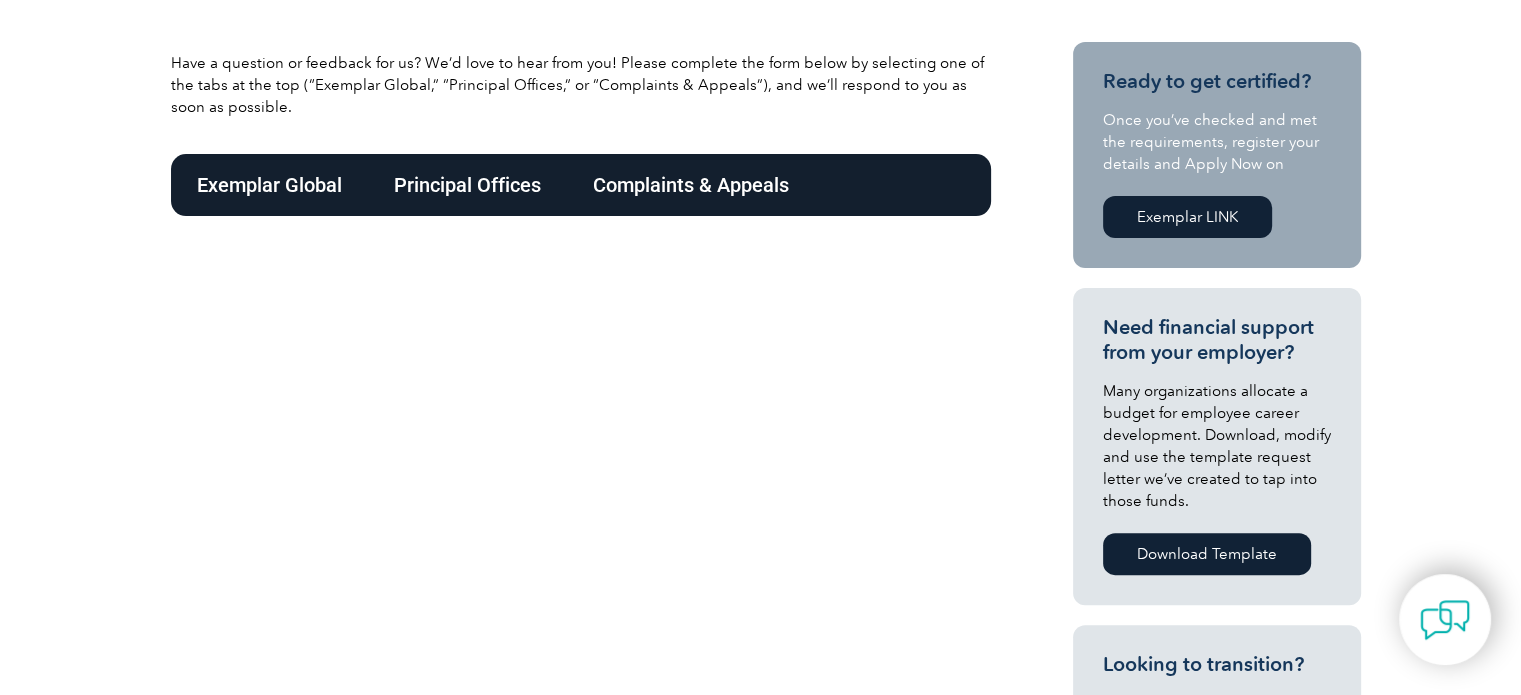 scroll, scrollTop: 467, scrollLeft: 0, axis: vertical 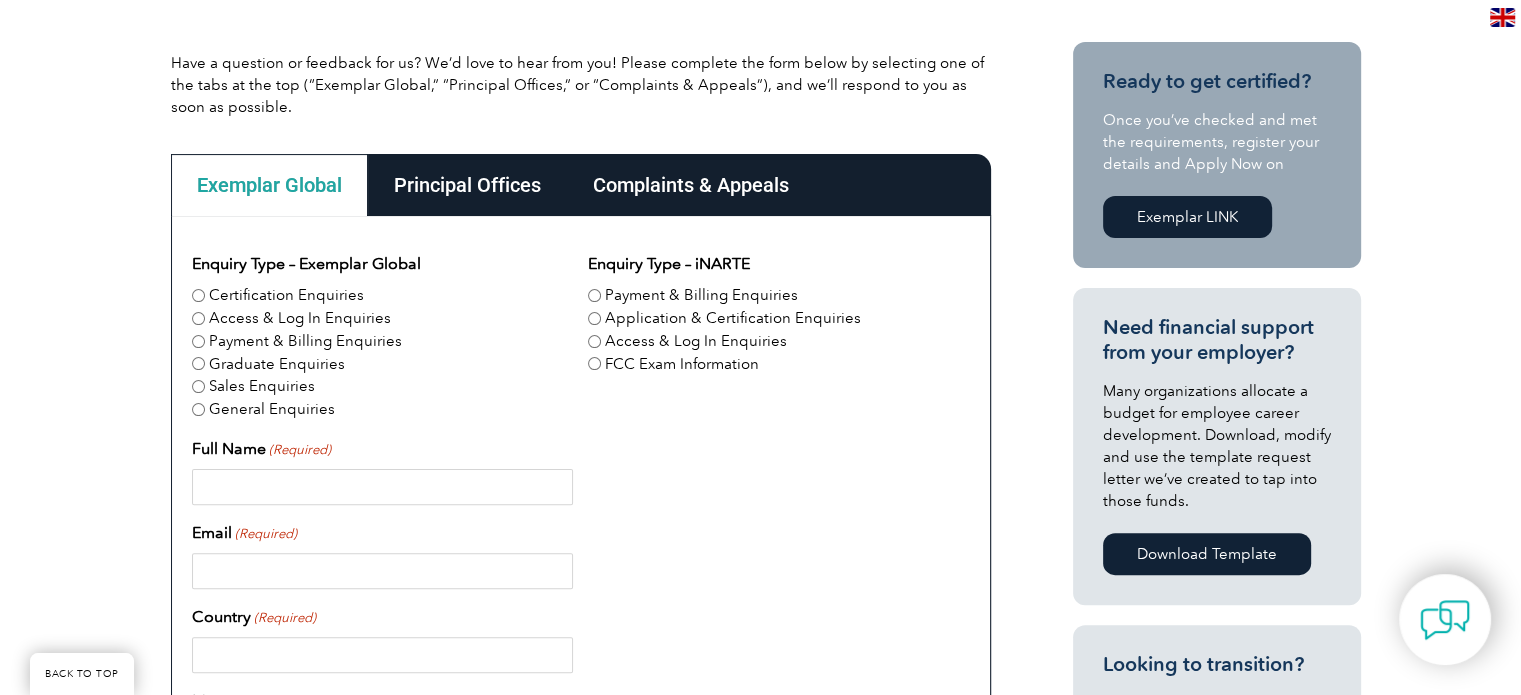 click on "Certification Enquiries" at bounding box center (286, 295) 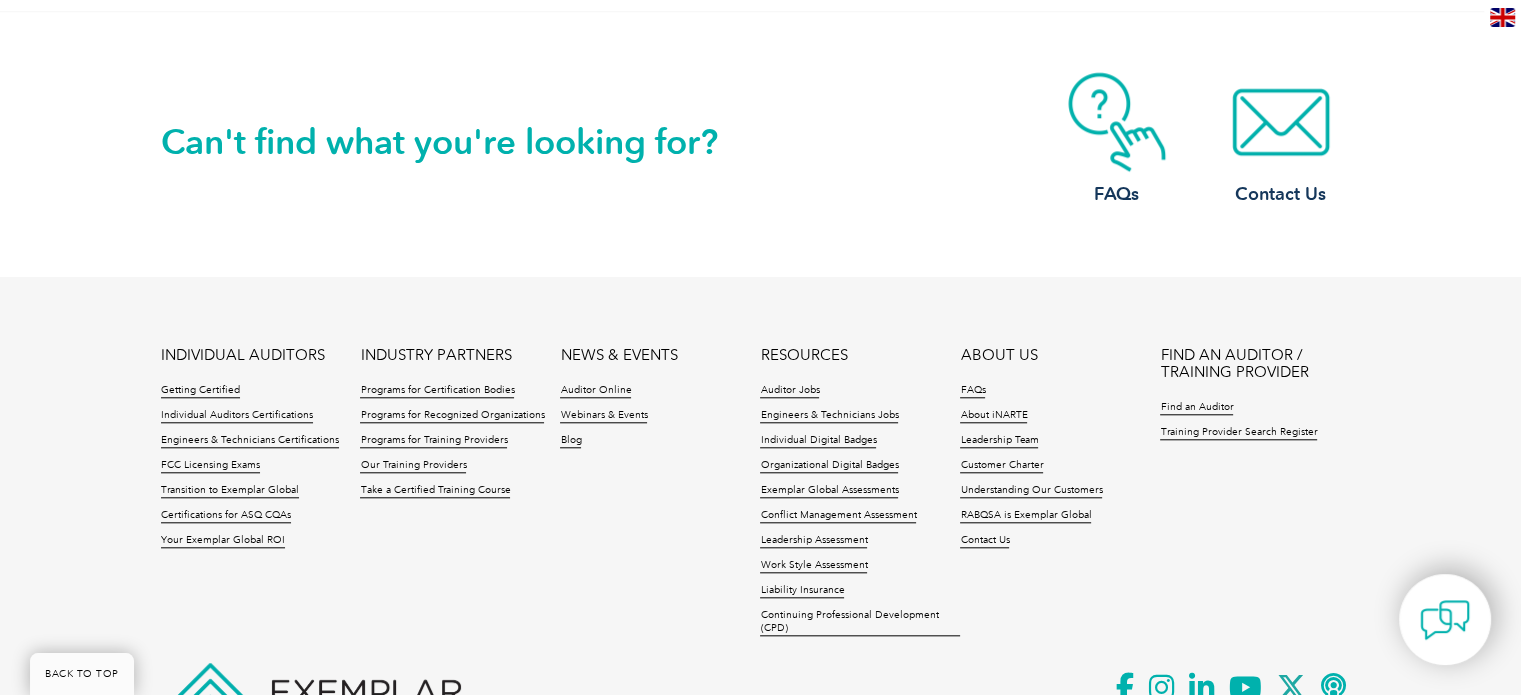 scroll, scrollTop: 1867, scrollLeft: 0, axis: vertical 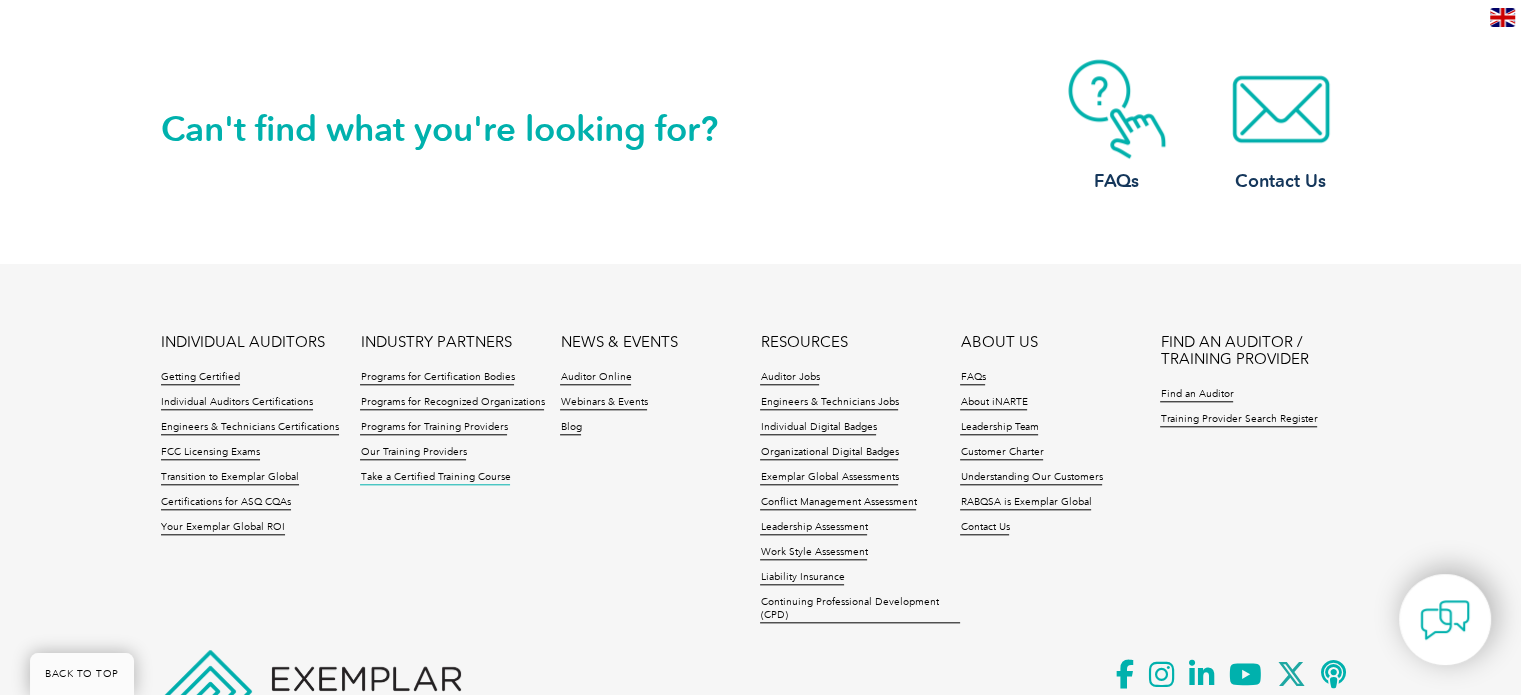 click on "Take a Certified Training Course" at bounding box center (435, 478) 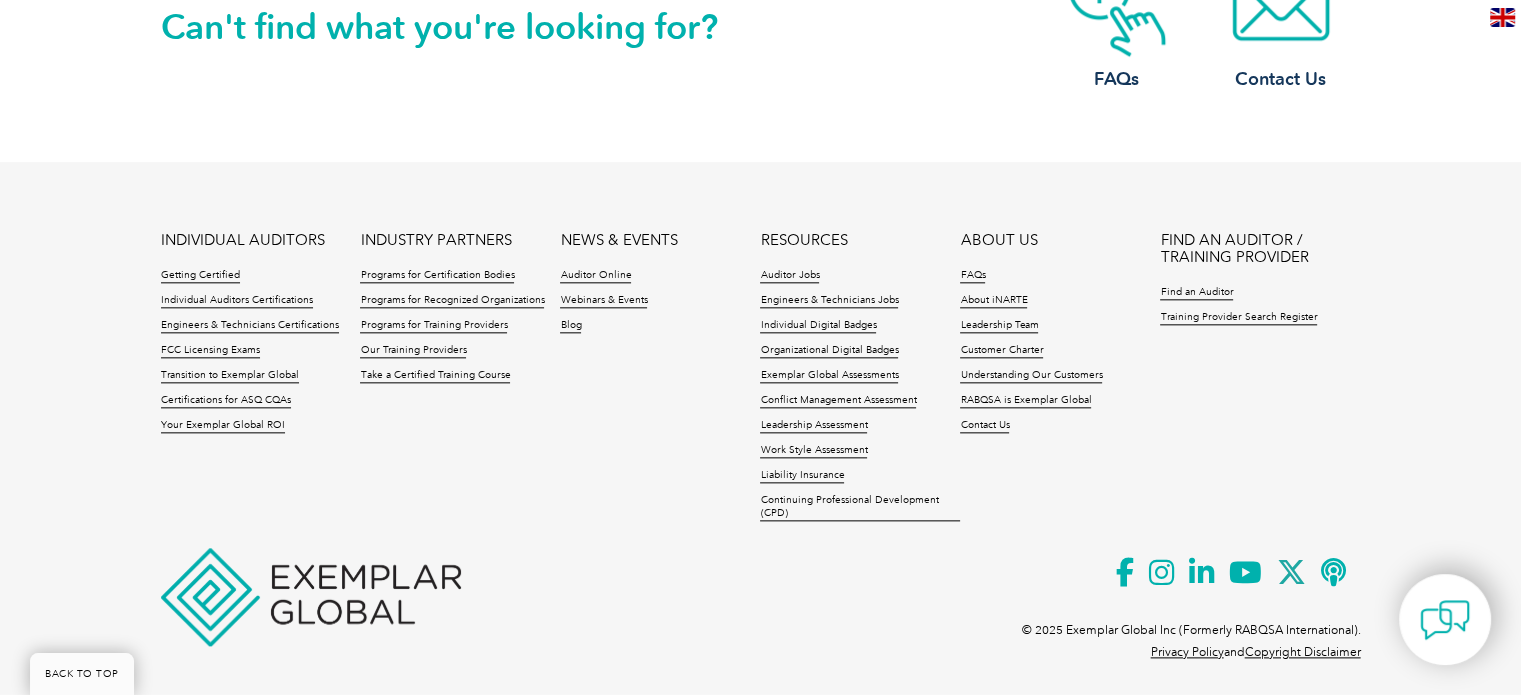 scroll, scrollTop: 2258, scrollLeft: 0, axis: vertical 